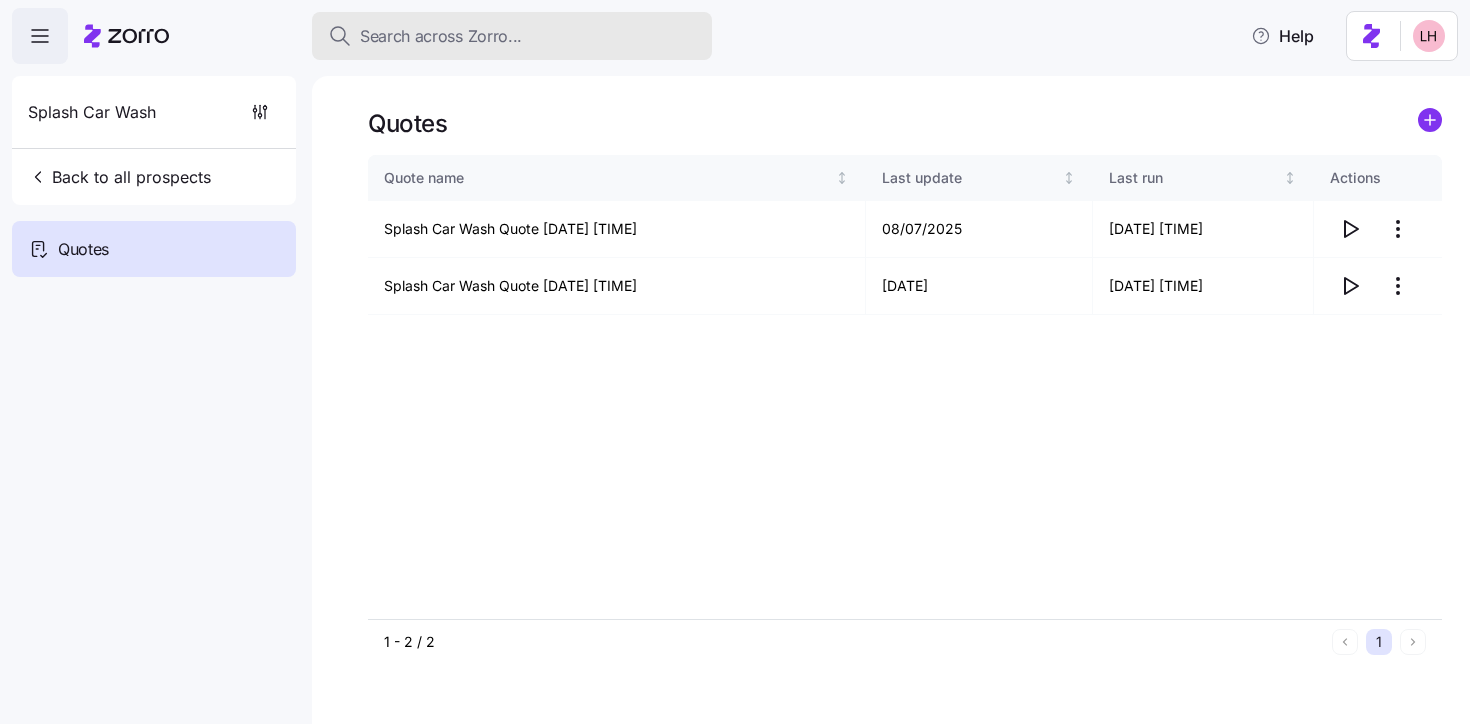 scroll, scrollTop: 0, scrollLeft: 0, axis: both 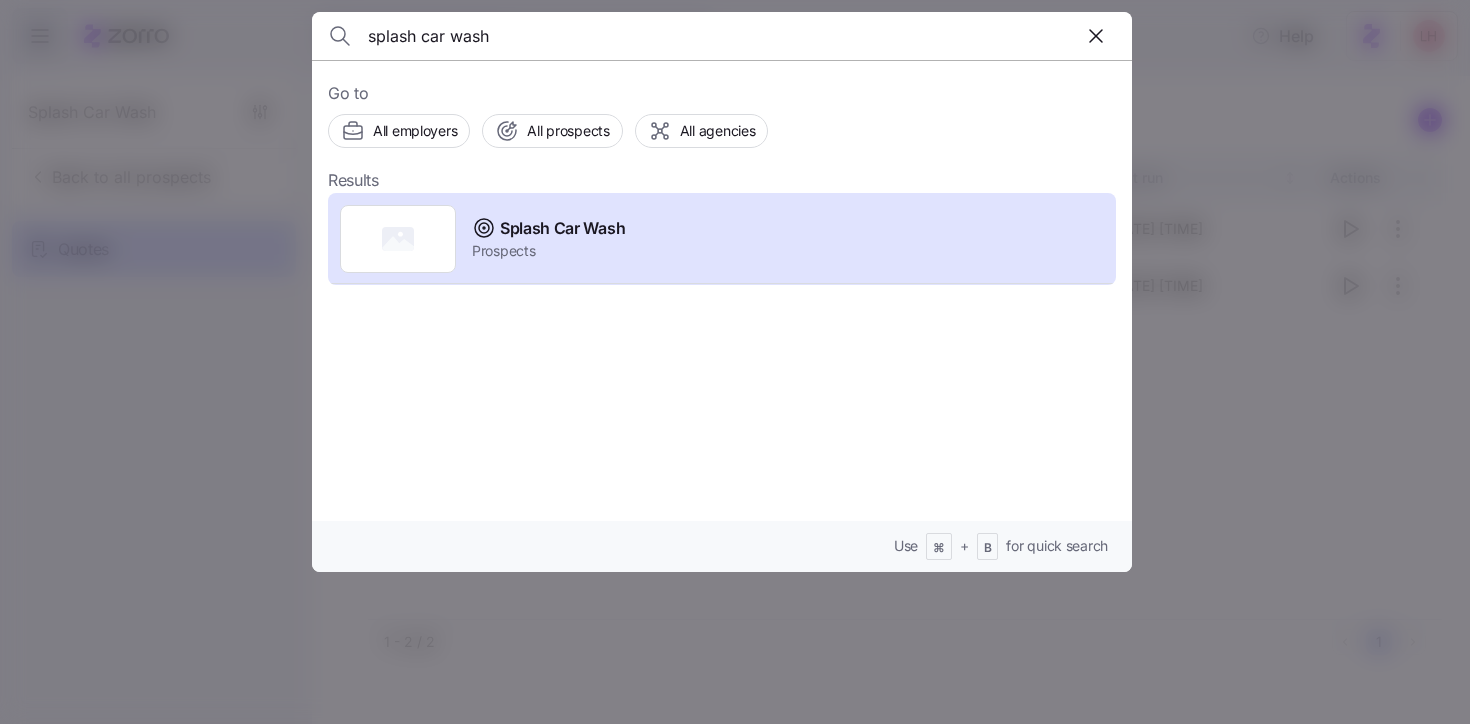 drag, startPoint x: 485, startPoint y: 46, endPoint x: 344, endPoint y: 40, distance: 141.12761 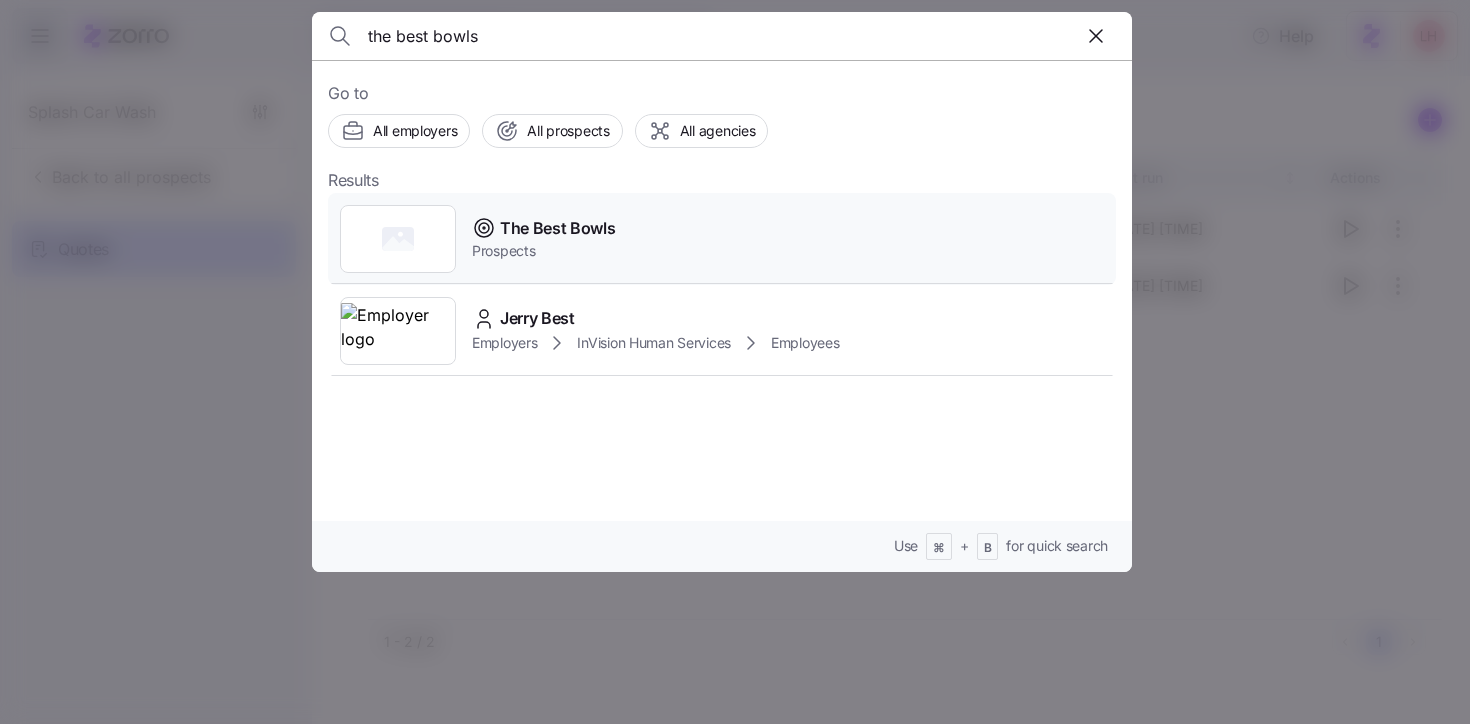 type on "the best bowls" 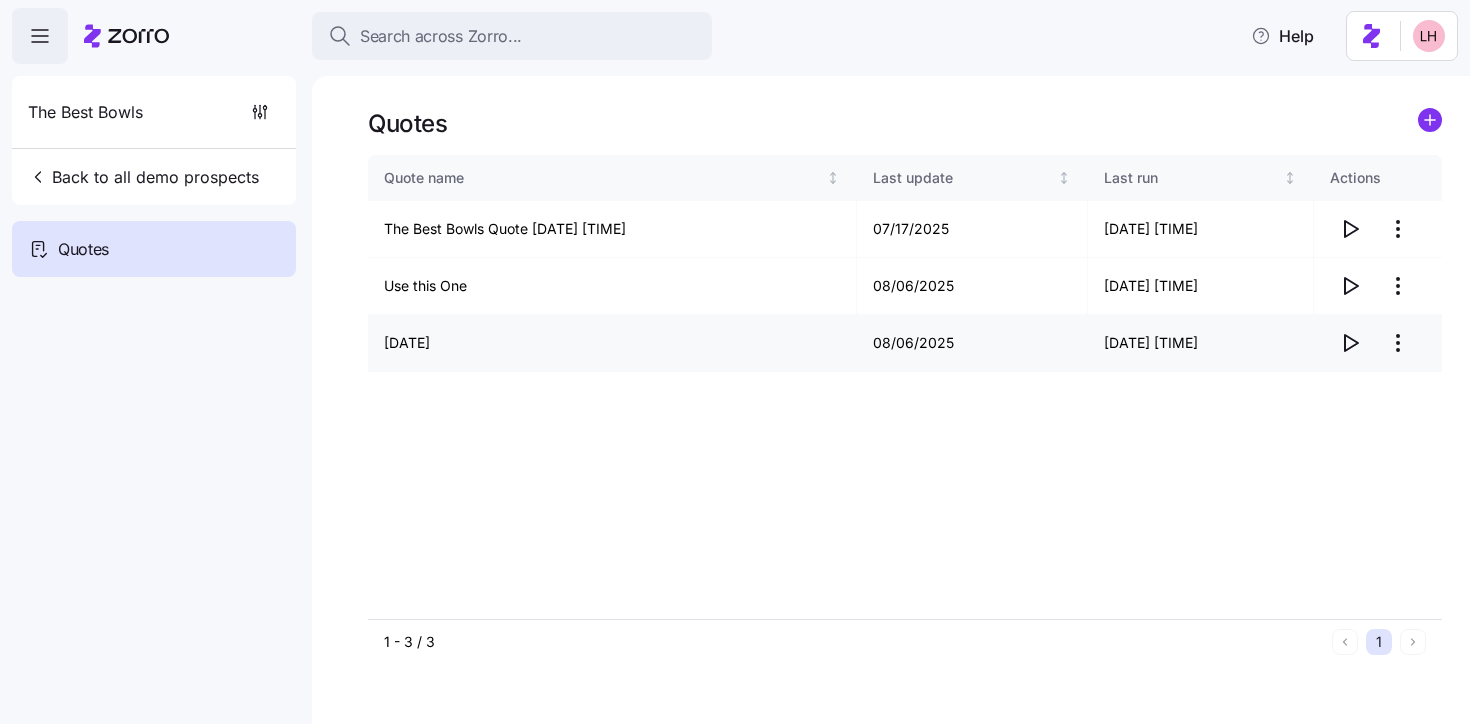 click 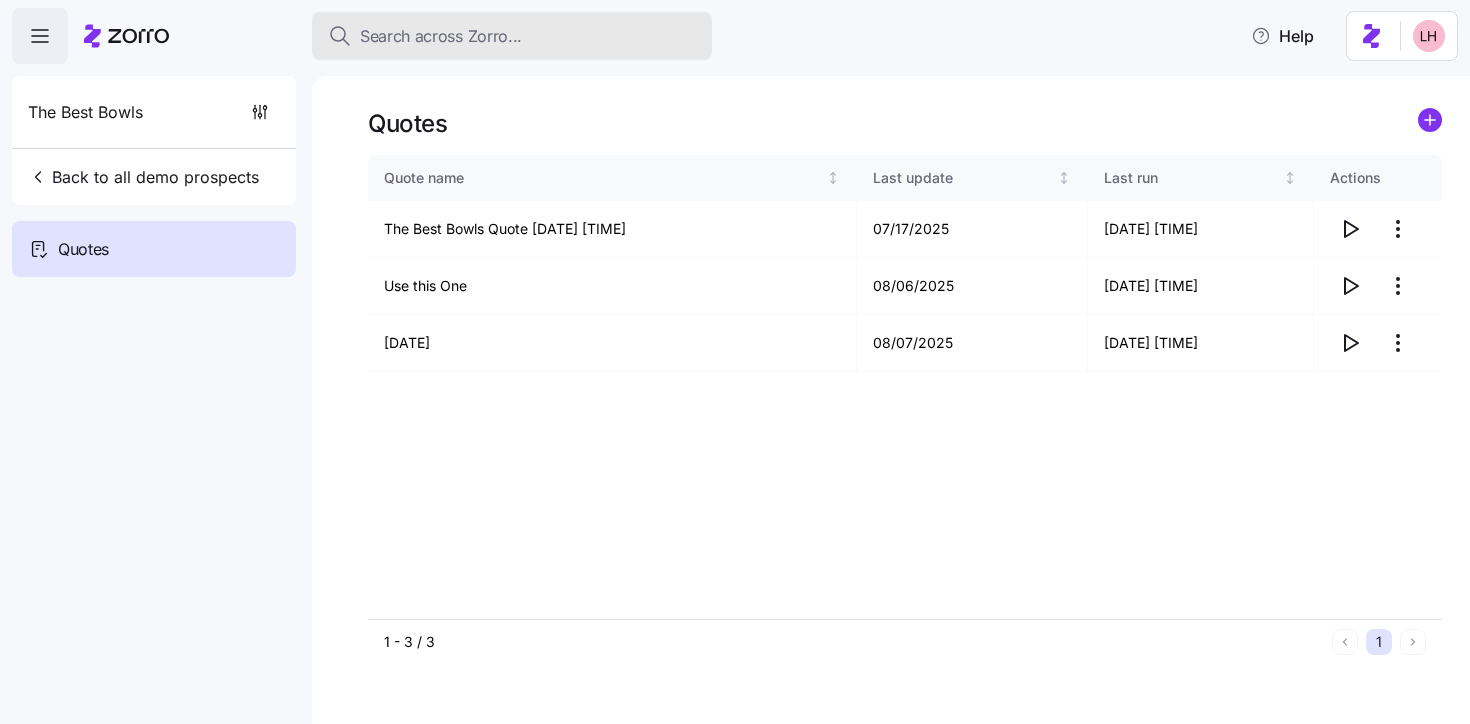 click on "Search across Zorro..." at bounding box center (441, 36) 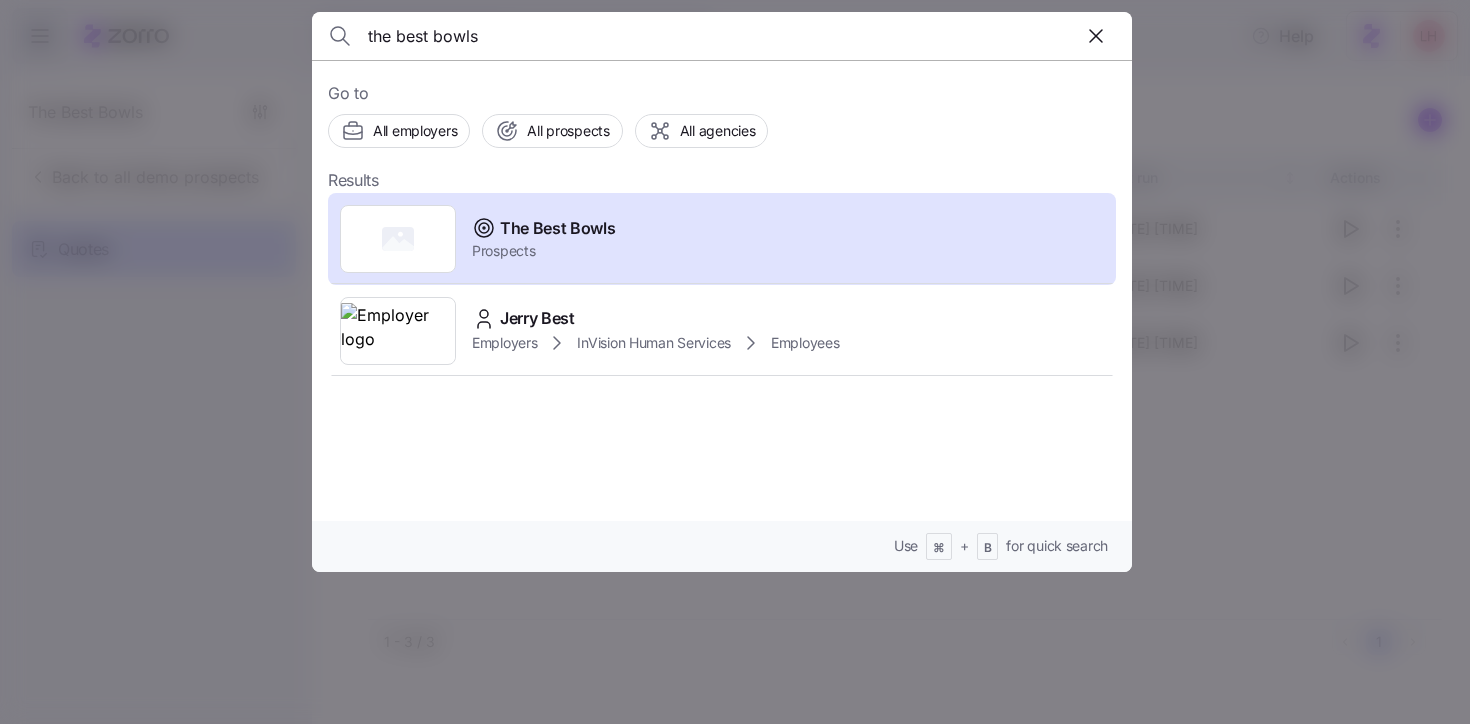 drag, startPoint x: 482, startPoint y: 38, endPoint x: 295, endPoint y: 23, distance: 187.60065 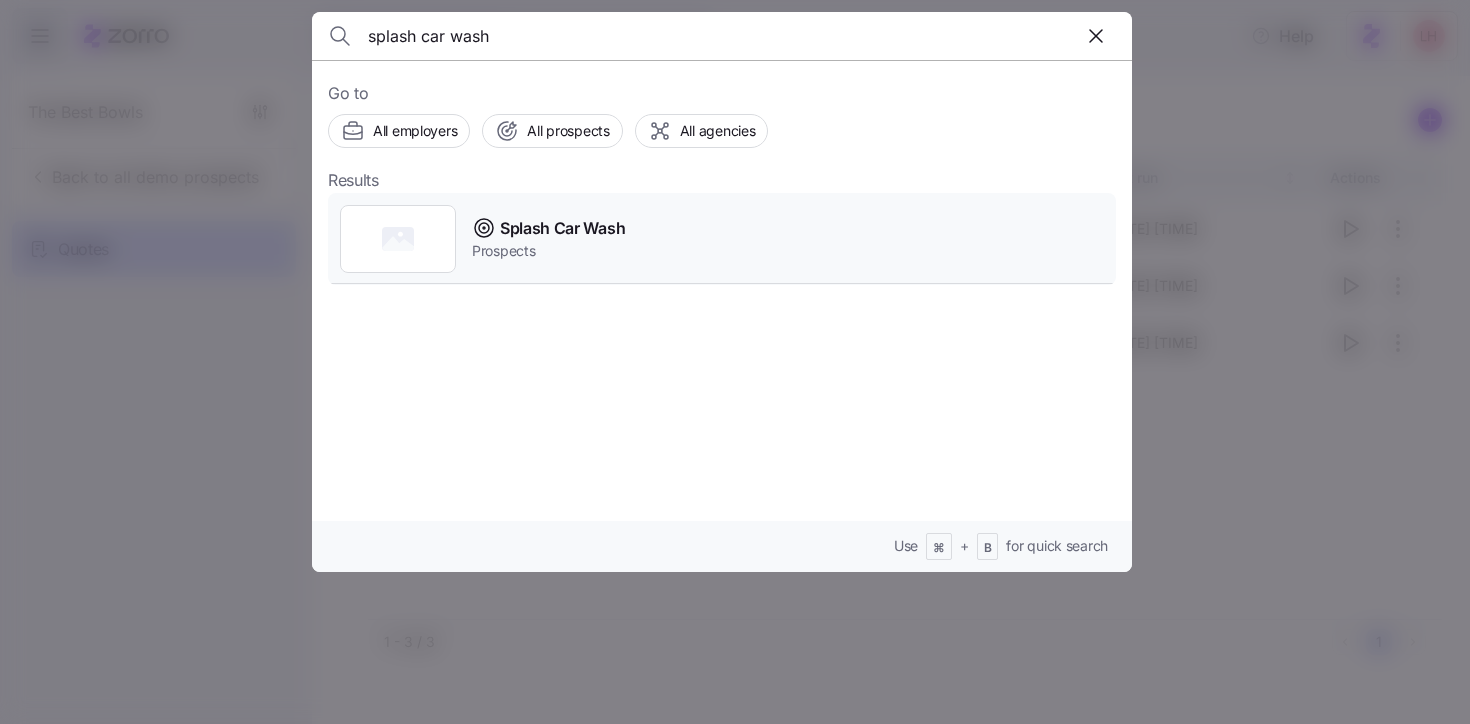 type on "splash car wash" 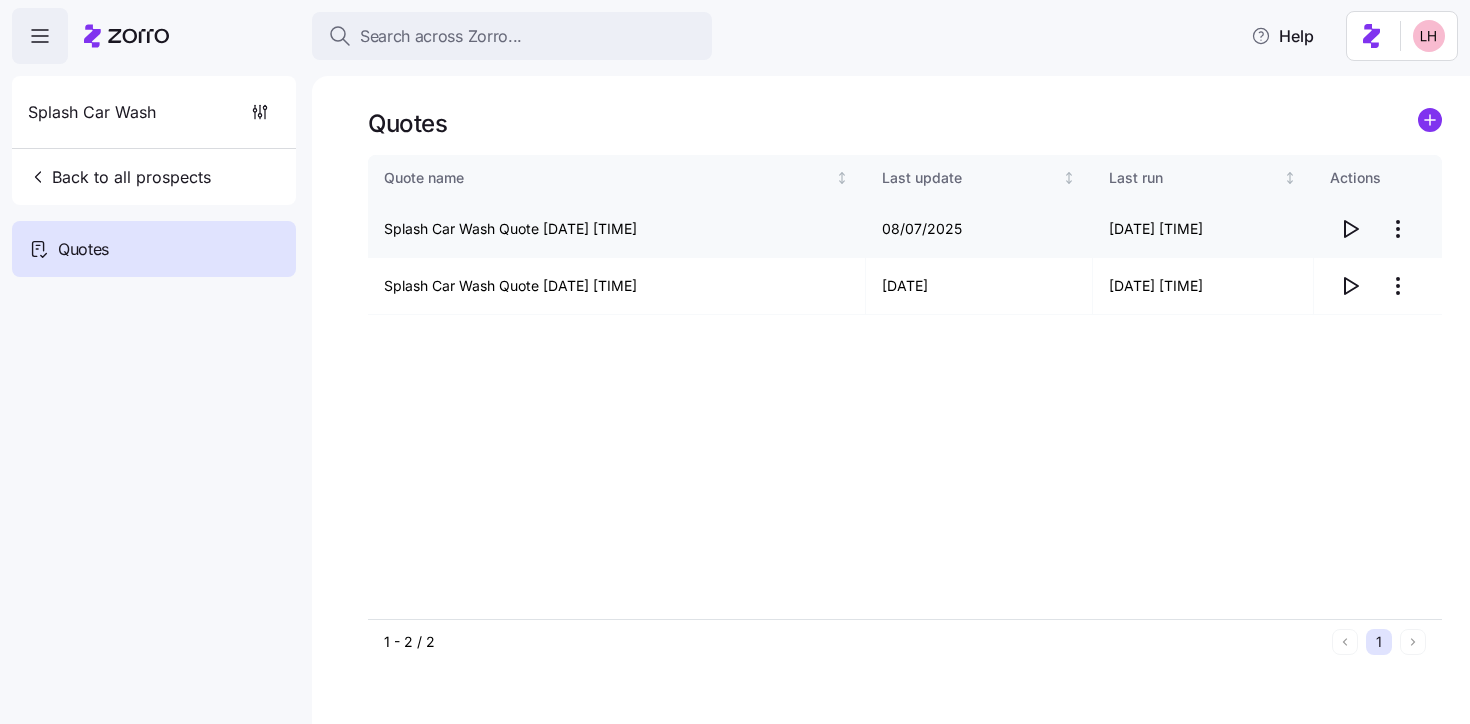 click 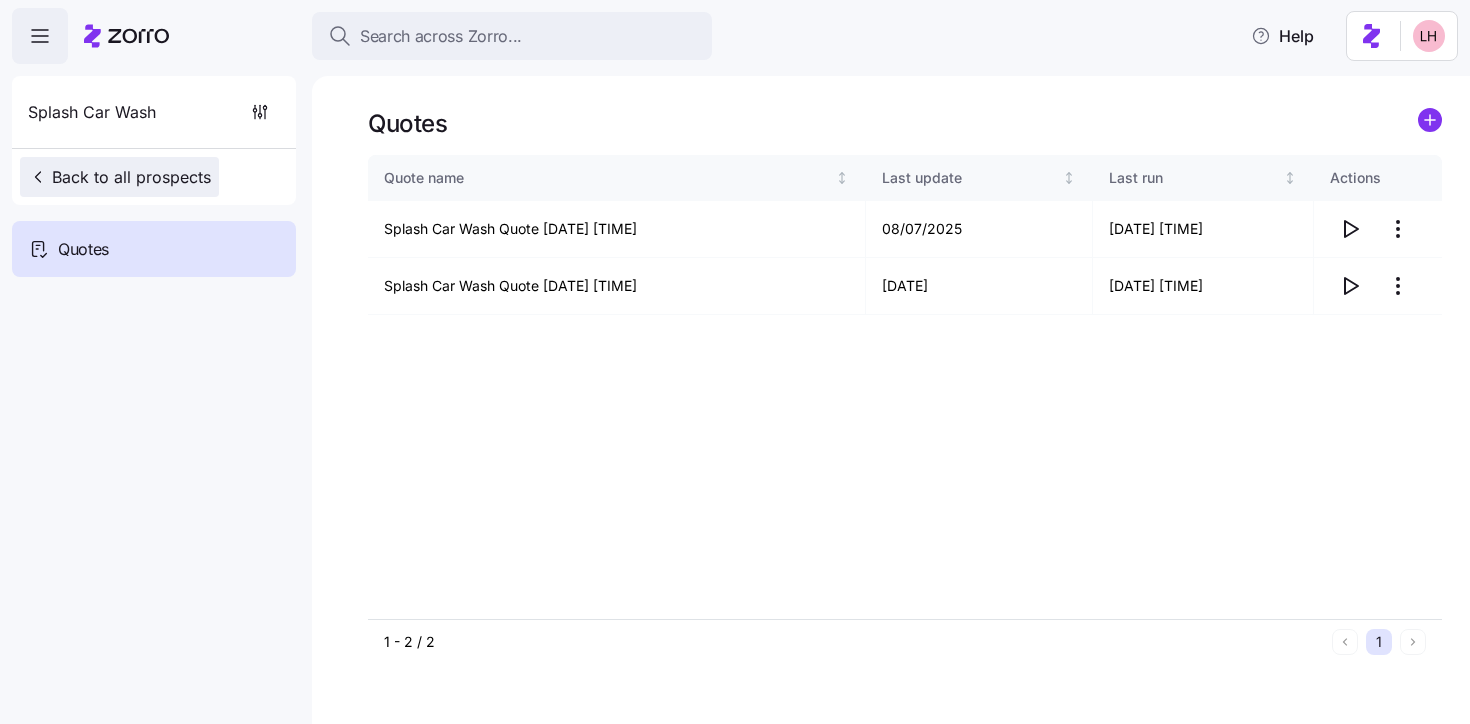 click on "Back to all prospects" at bounding box center [119, 177] 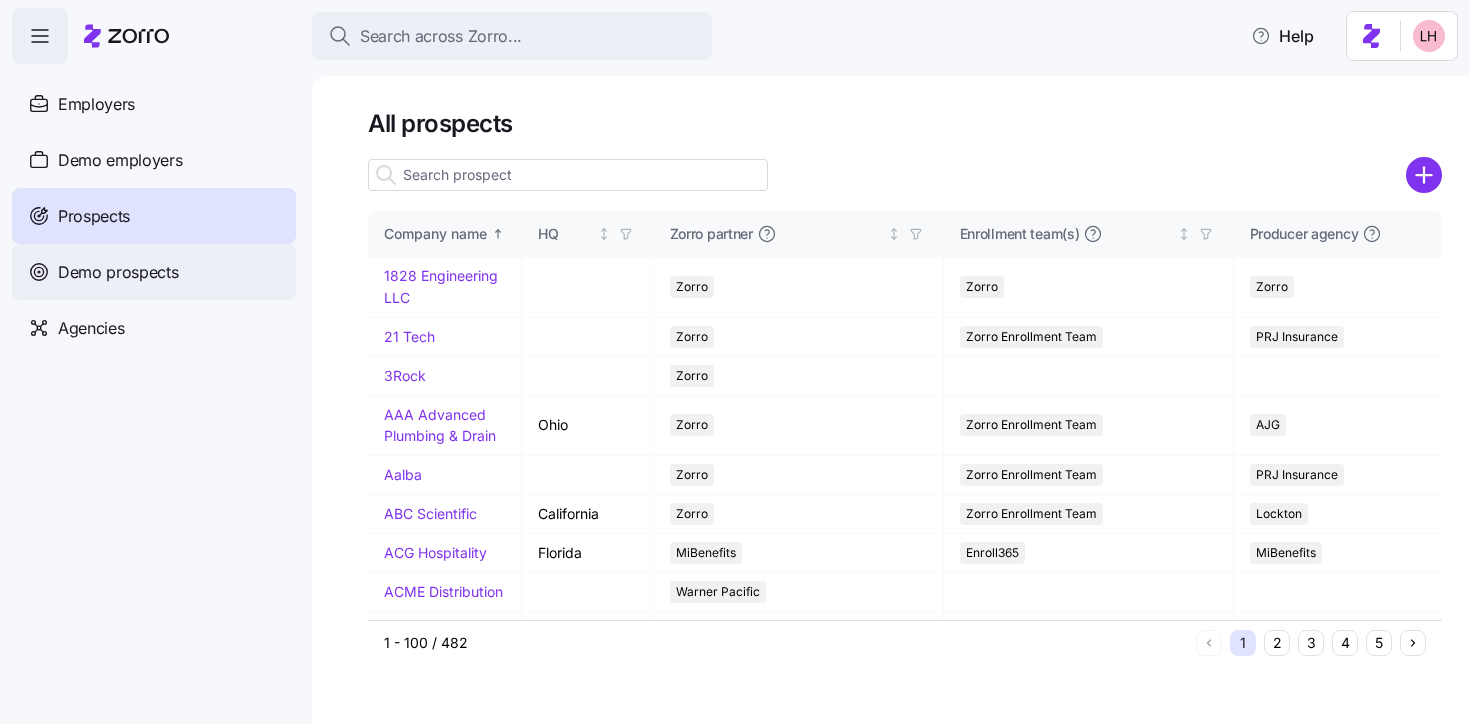 click on "Demo prospects" at bounding box center (154, 272) 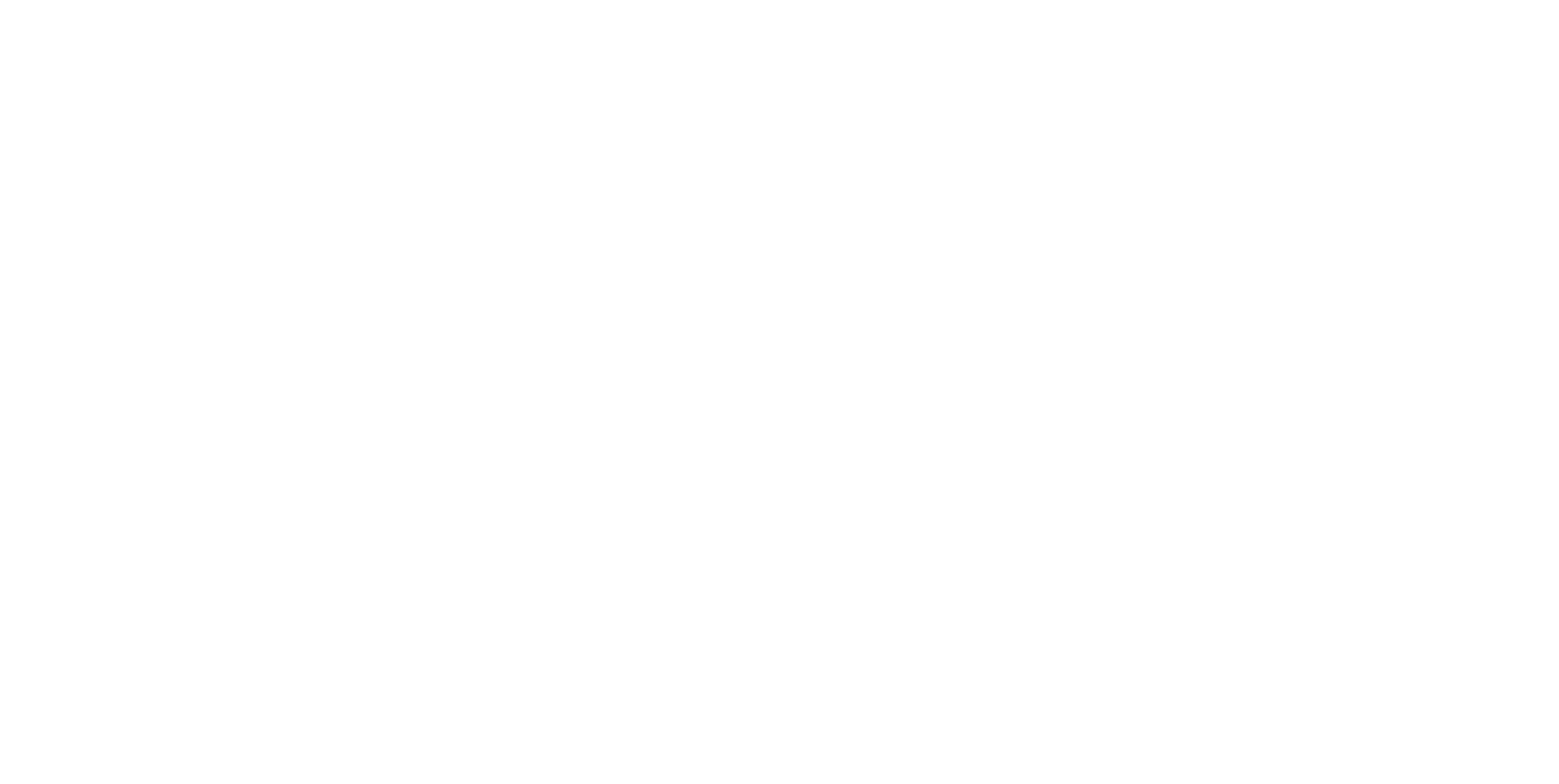 scroll, scrollTop: 0, scrollLeft: 0, axis: both 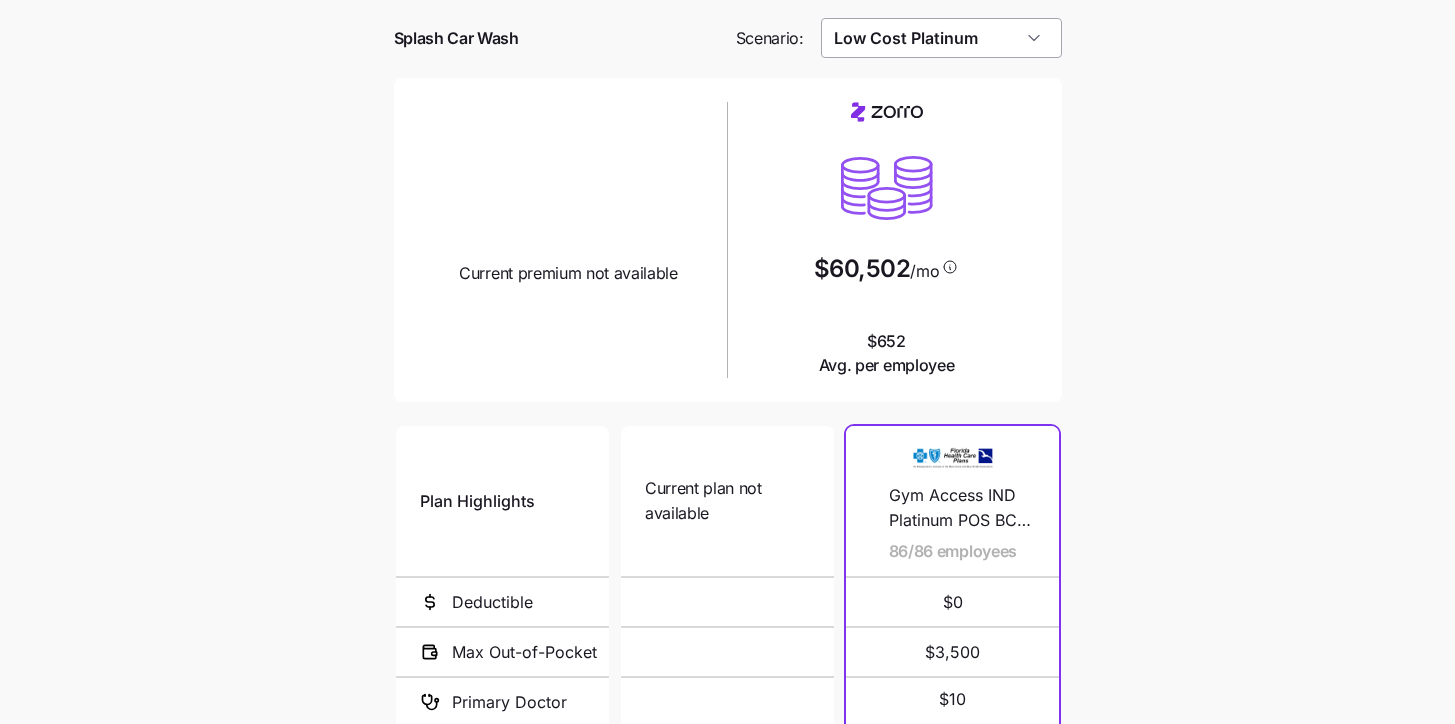 click on "Low Cost Platinum" at bounding box center (941, 38) 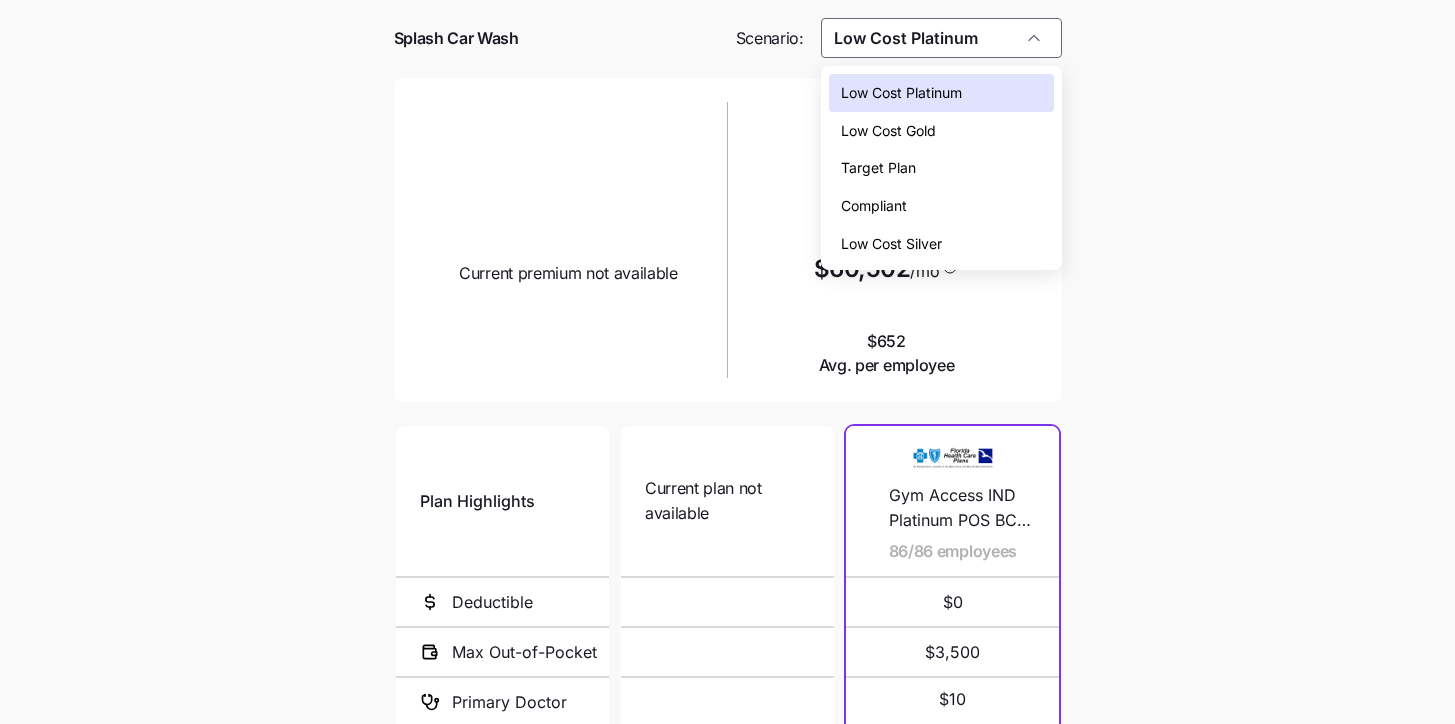 click on "Low Cost Silver" at bounding box center [941, 244] 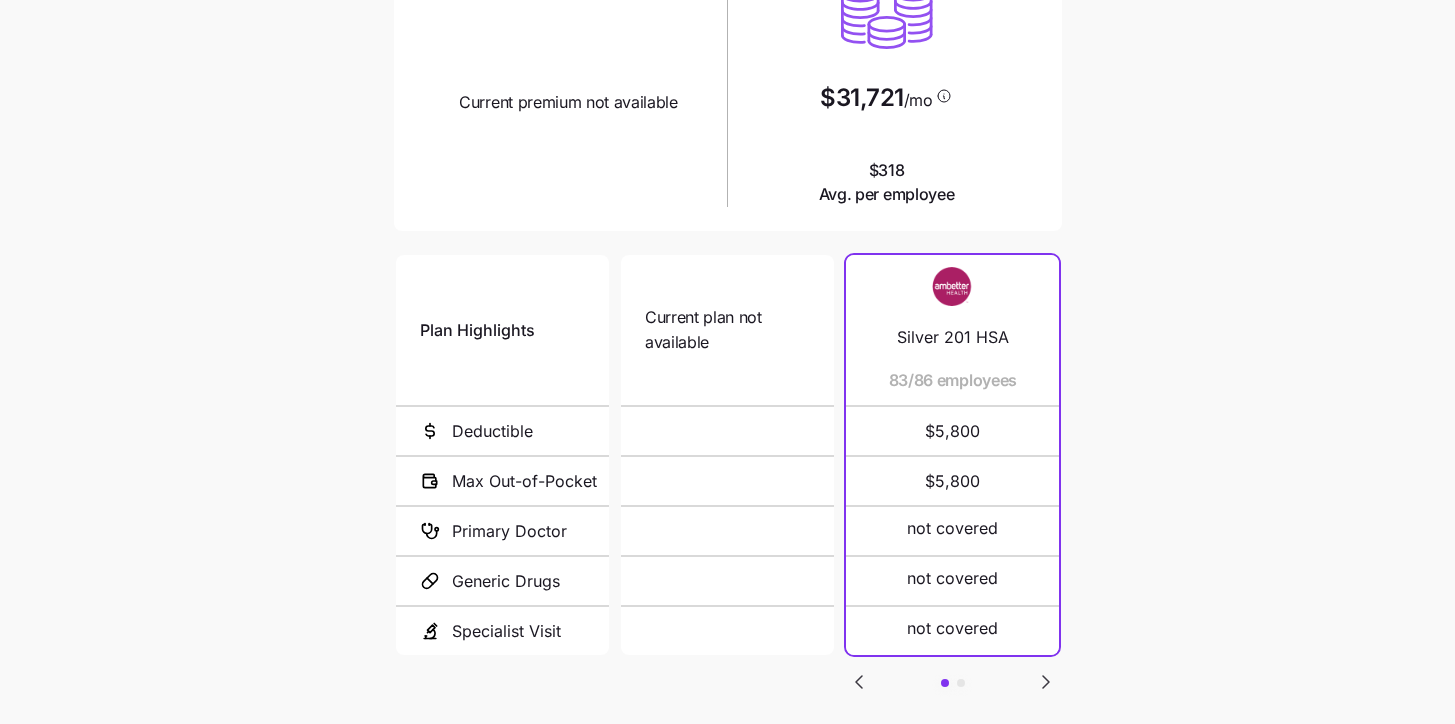scroll, scrollTop: 366, scrollLeft: 0, axis: vertical 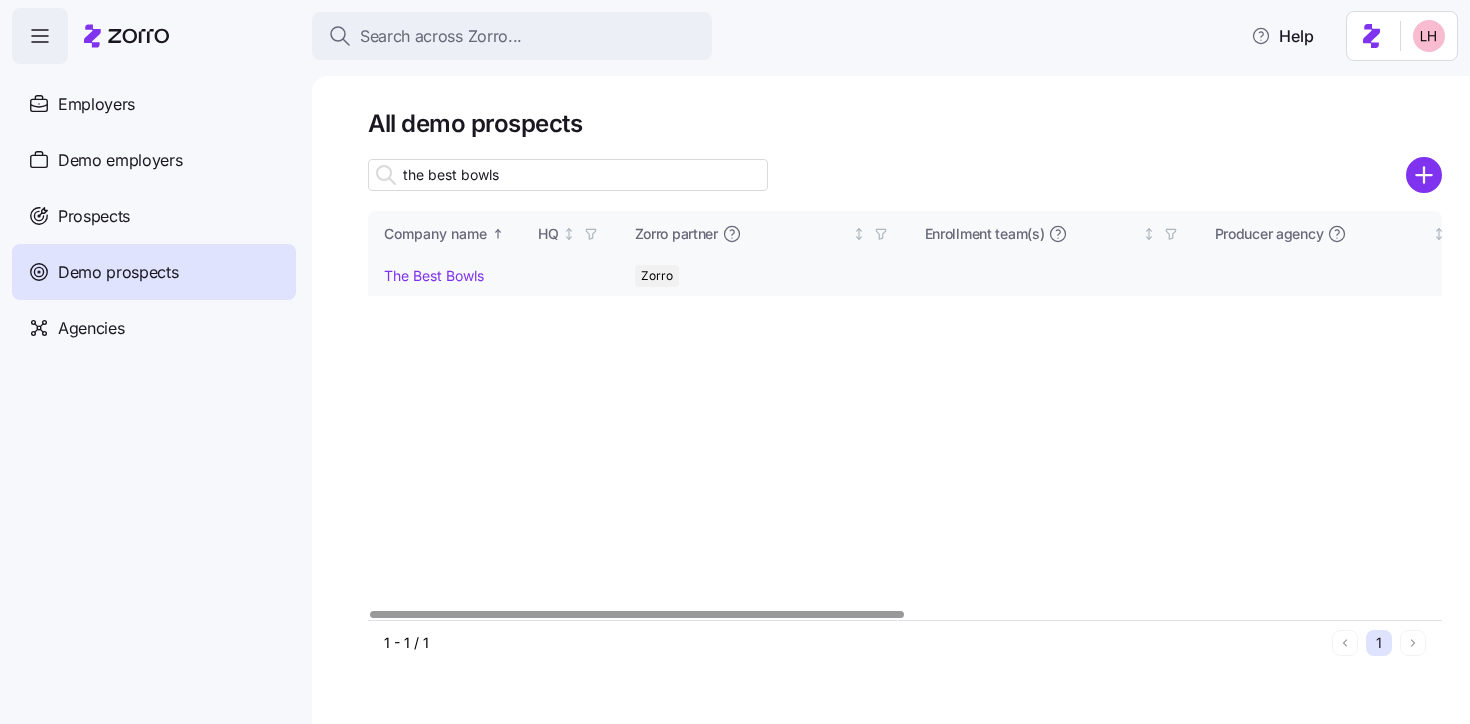 type on "the best bowls" 